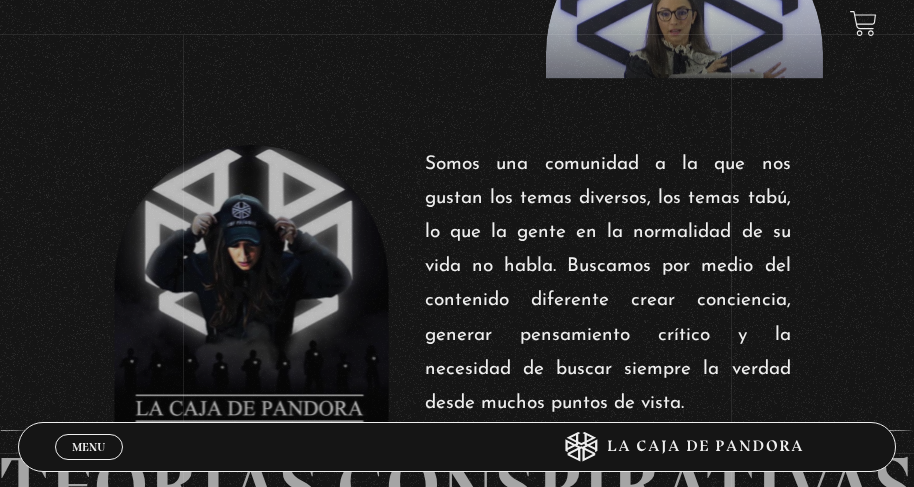 scroll, scrollTop: 600, scrollLeft: 0, axis: vertical 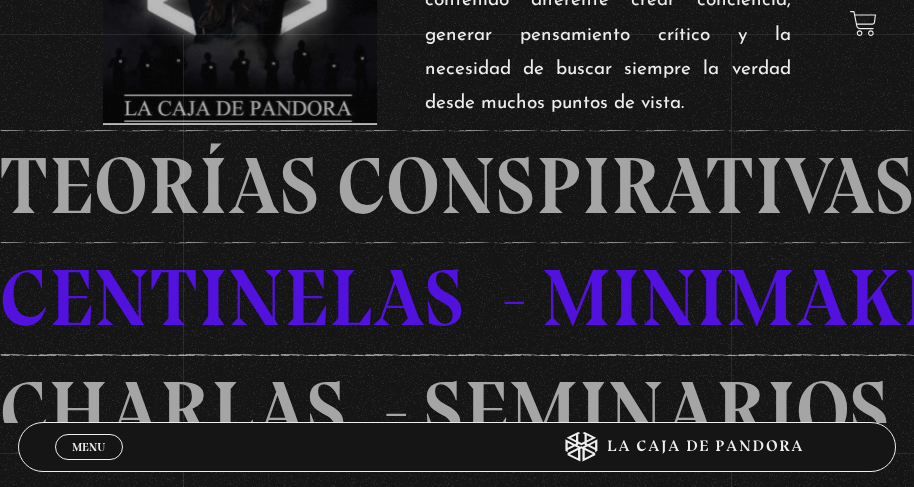 click on "Menu Cerrar" at bounding box center [89, 447] 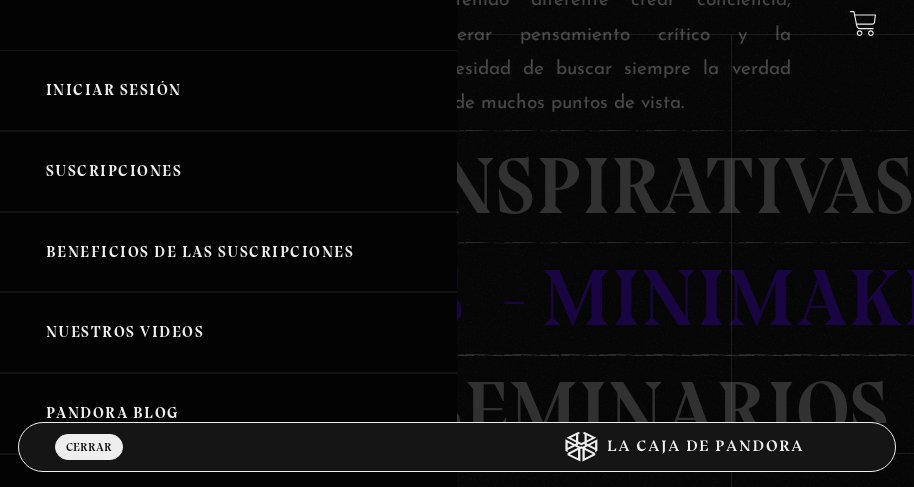 click on "Iniciar Sesión" at bounding box center (228, 90) 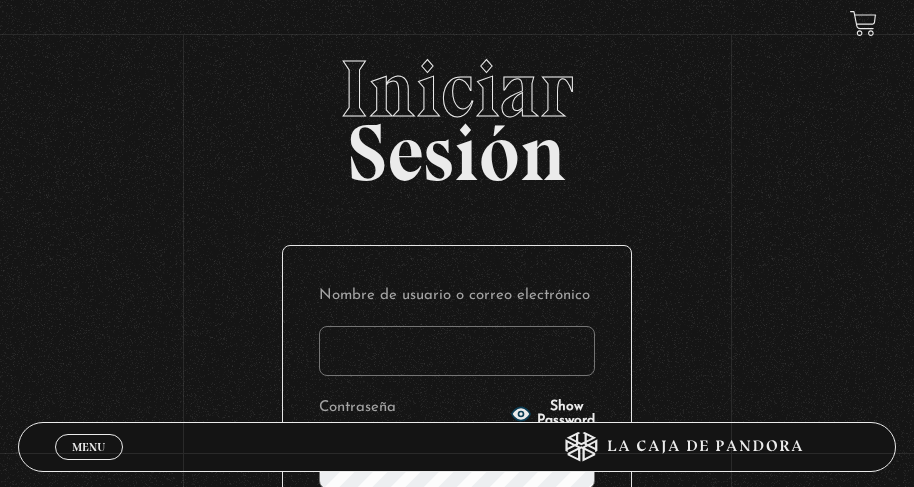 scroll, scrollTop: 200, scrollLeft: 0, axis: vertical 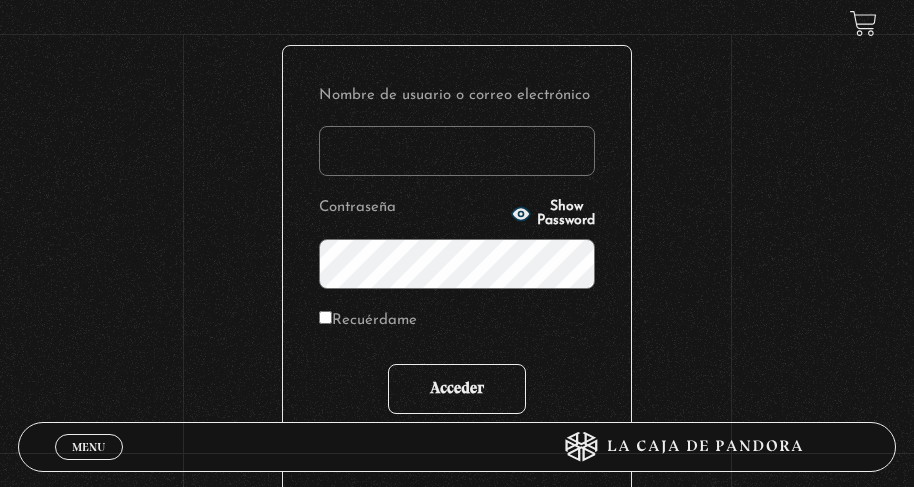 type on "[EMAIL]" 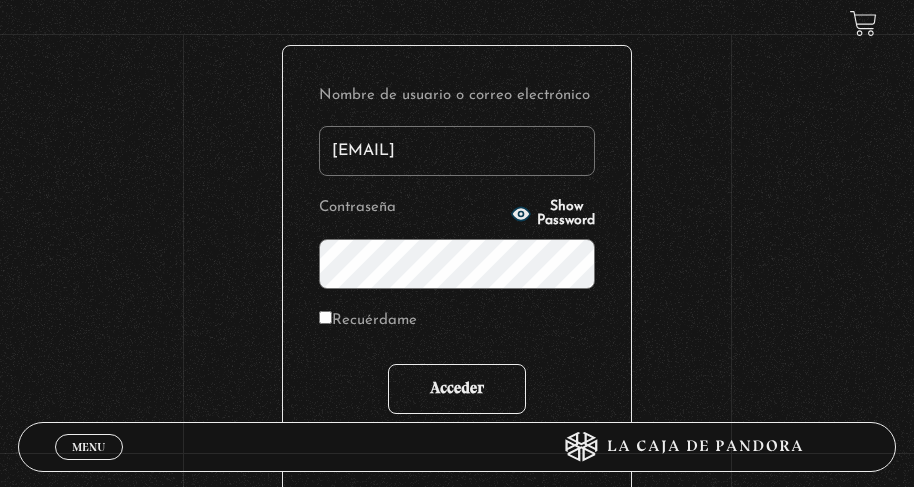 click on "Acceder" at bounding box center [457, 389] 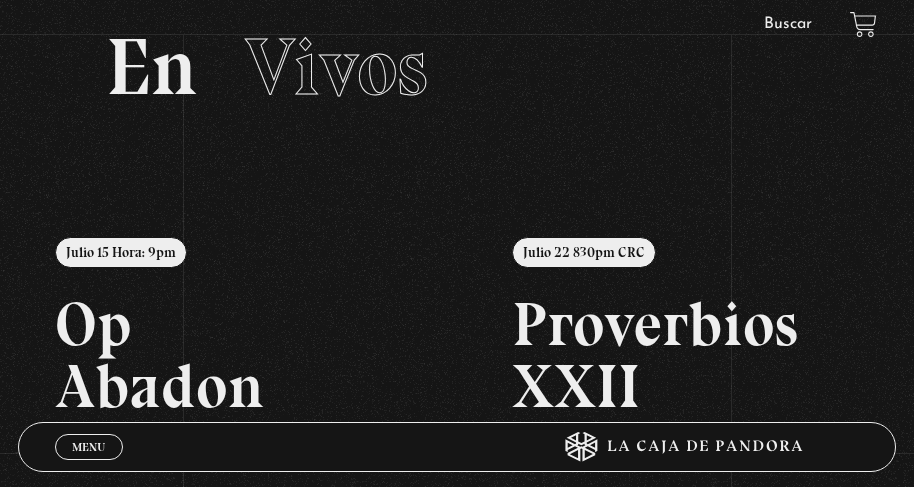 scroll, scrollTop: 0, scrollLeft: 0, axis: both 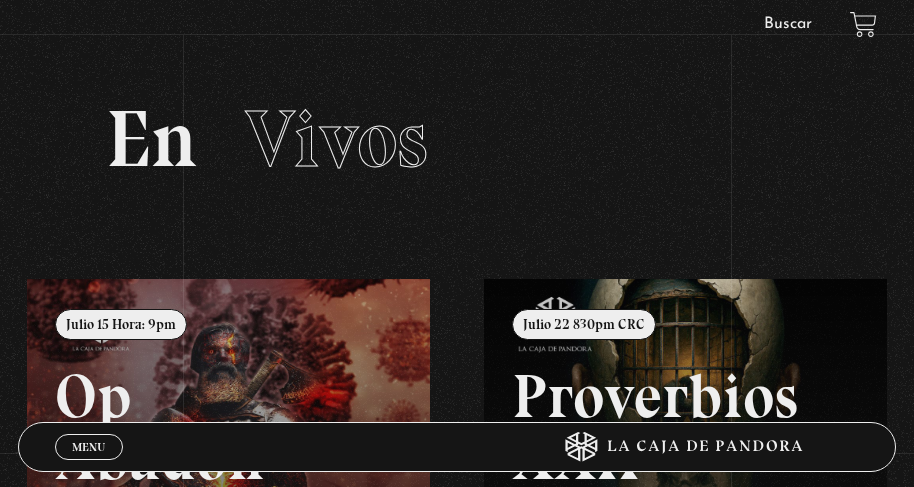 click on "Menu" at bounding box center (88, 447) 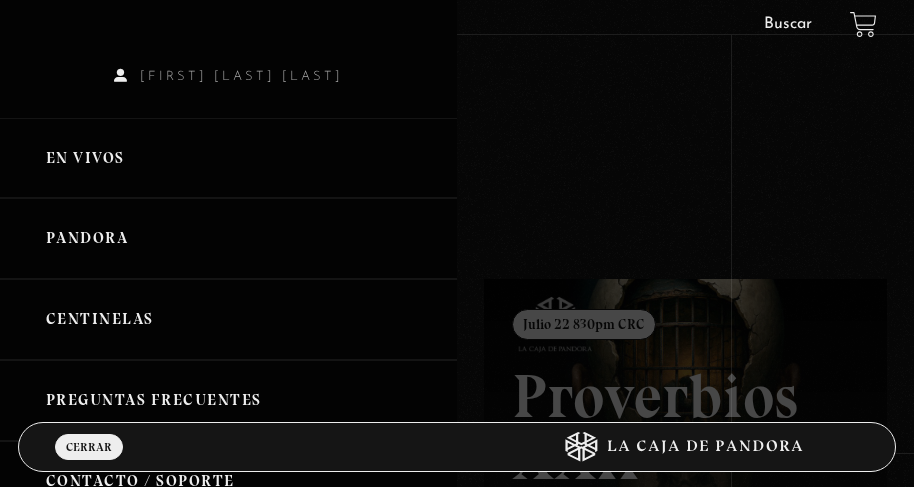 click on "Pandora" at bounding box center (228, 238) 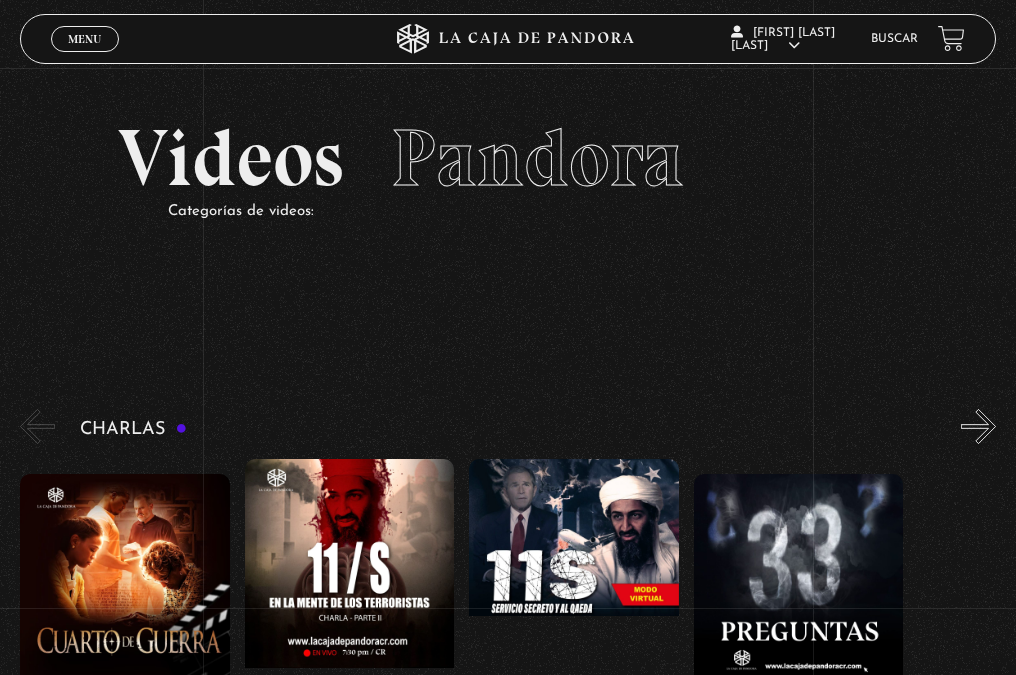 scroll, scrollTop: 300, scrollLeft: 0, axis: vertical 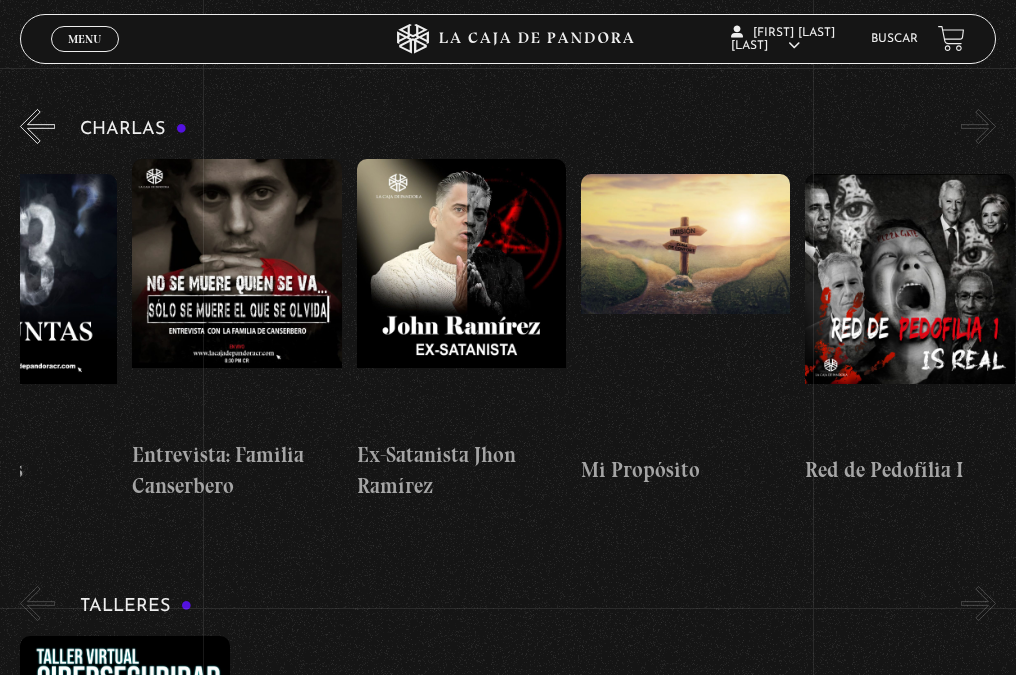 drag, startPoint x: 766, startPoint y: 262, endPoint x: 376, endPoint y: 275, distance: 390.2166 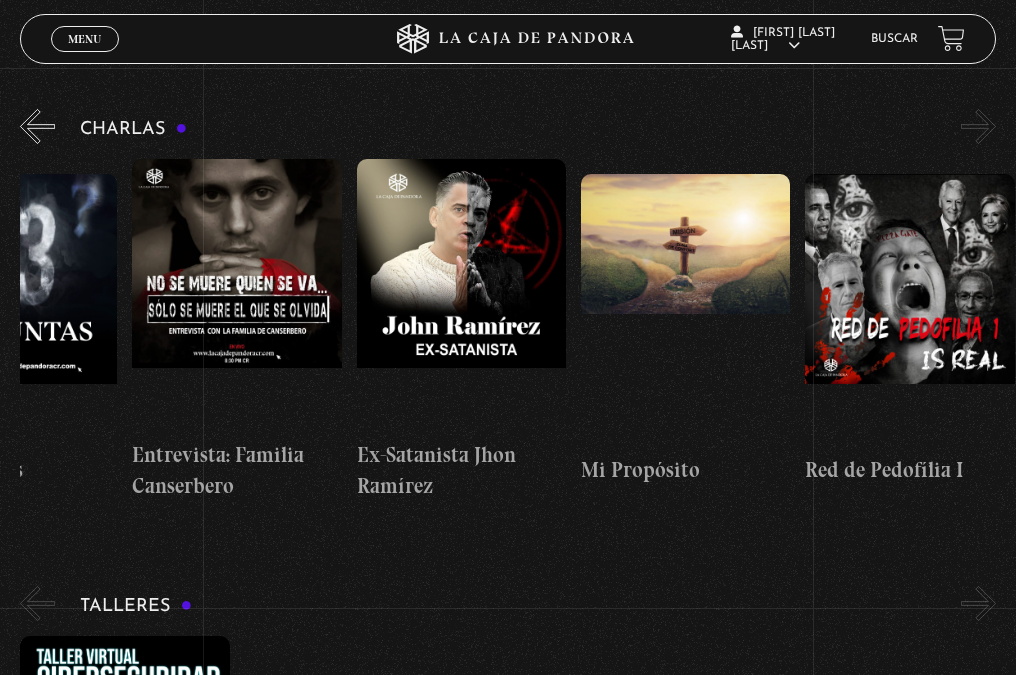 drag, startPoint x: 906, startPoint y: 259, endPoint x: 188, endPoint y: 321, distance: 720.67194 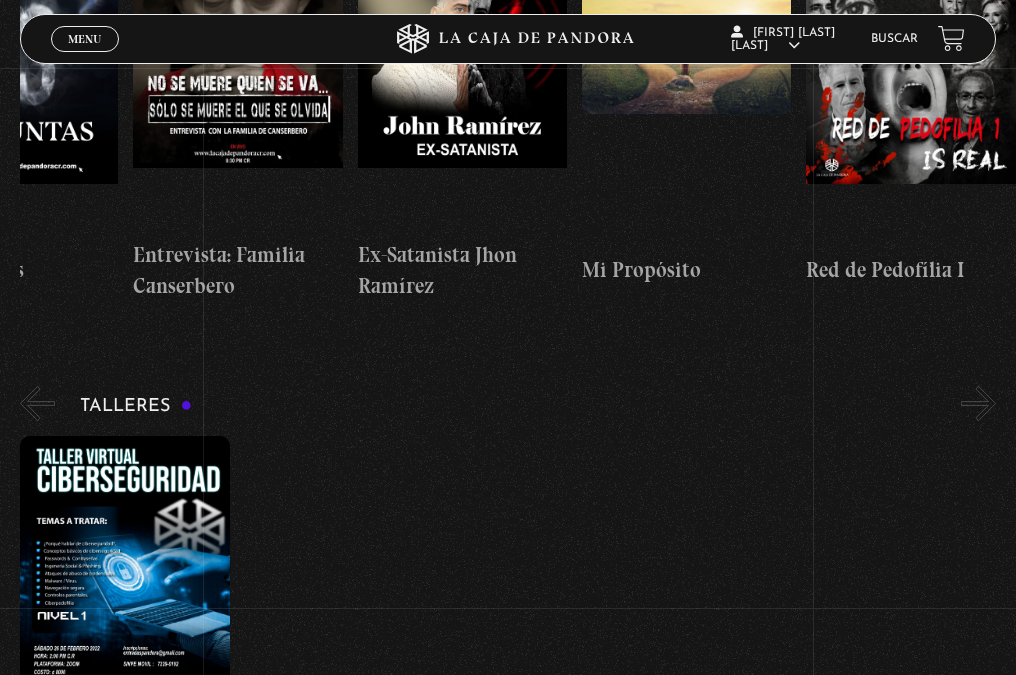 scroll, scrollTop: 400, scrollLeft: 0, axis: vertical 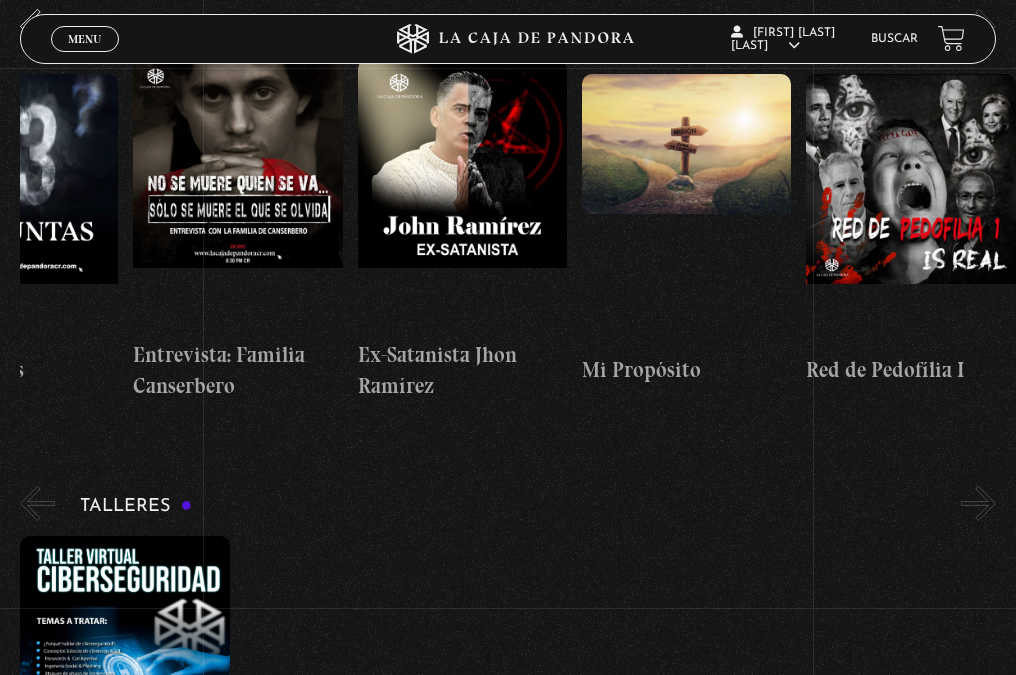 click at bounding box center (237, 194) 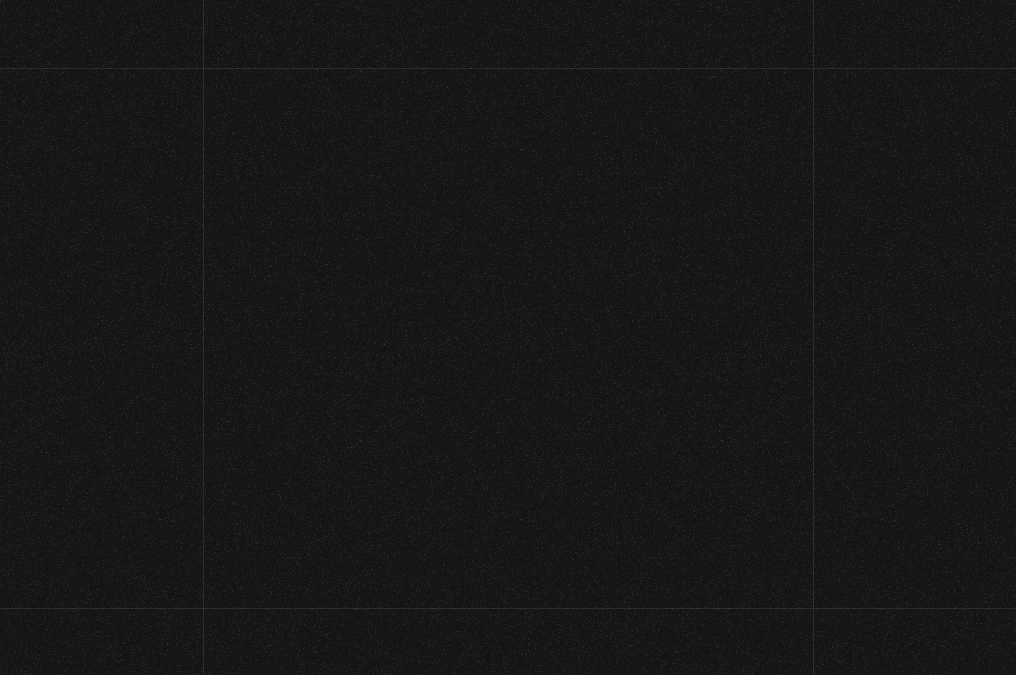 scroll, scrollTop: 0, scrollLeft: 0, axis: both 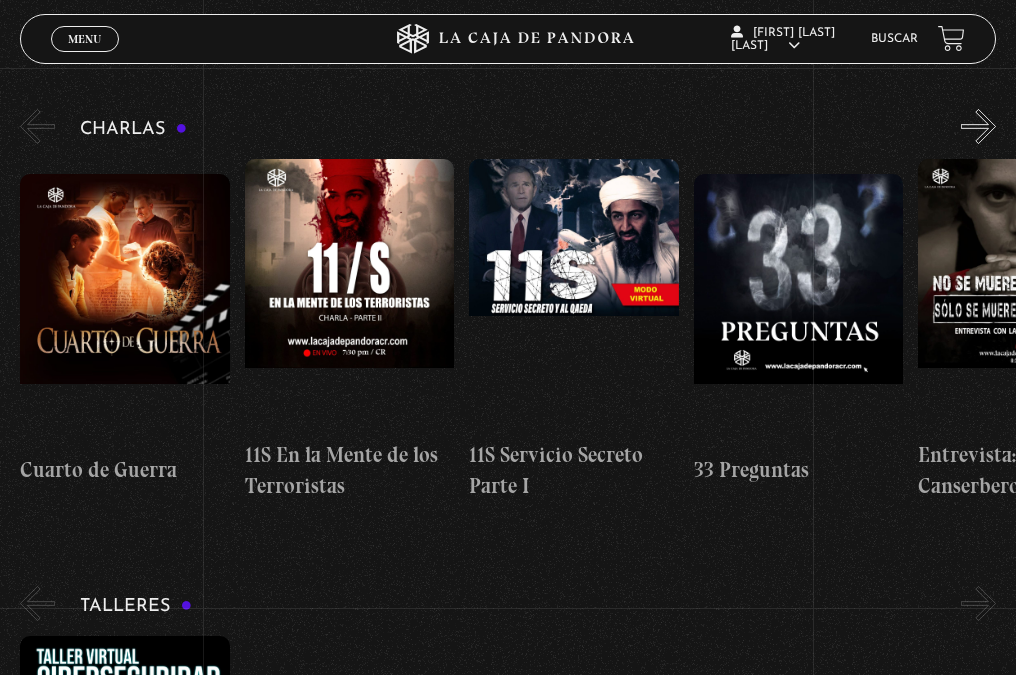 click on "»" at bounding box center [978, 126] 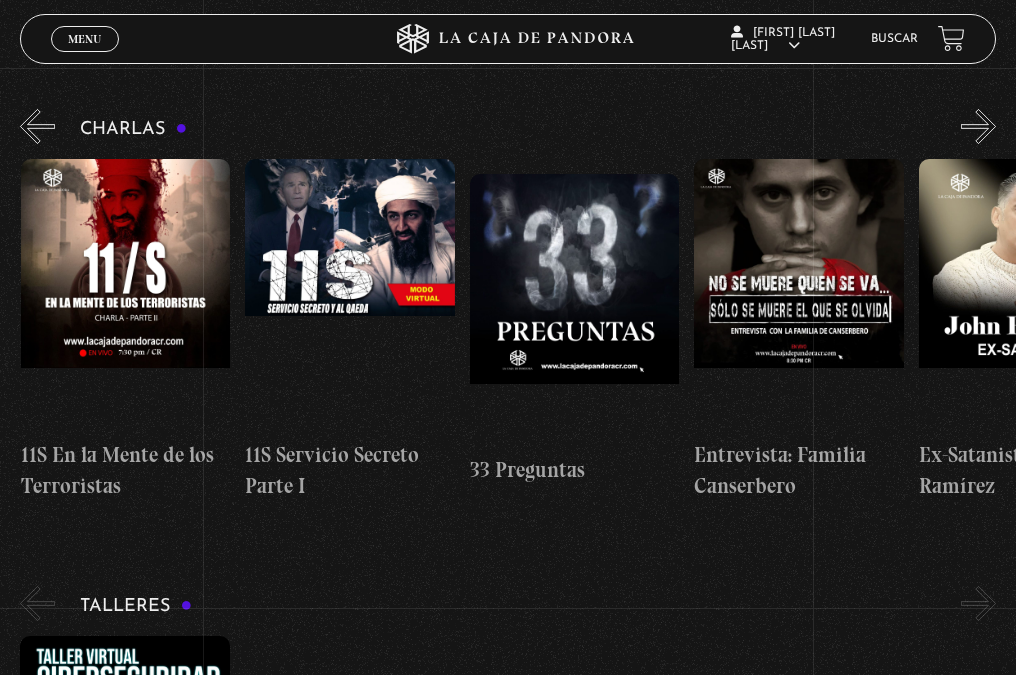 click on "»" at bounding box center [978, 126] 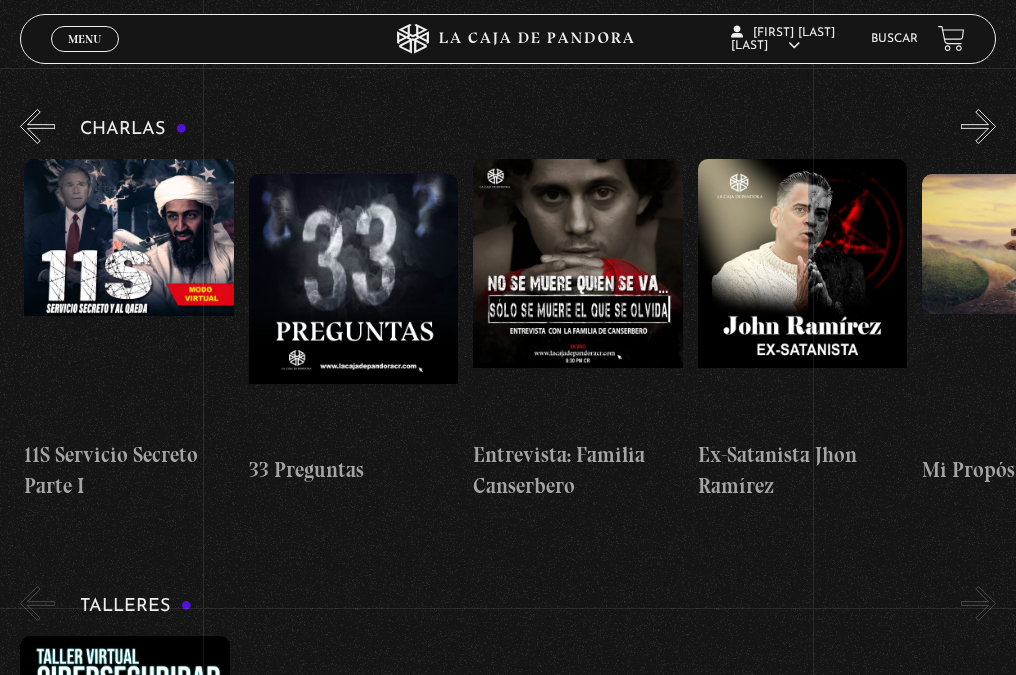 scroll, scrollTop: 0, scrollLeft: 449, axis: horizontal 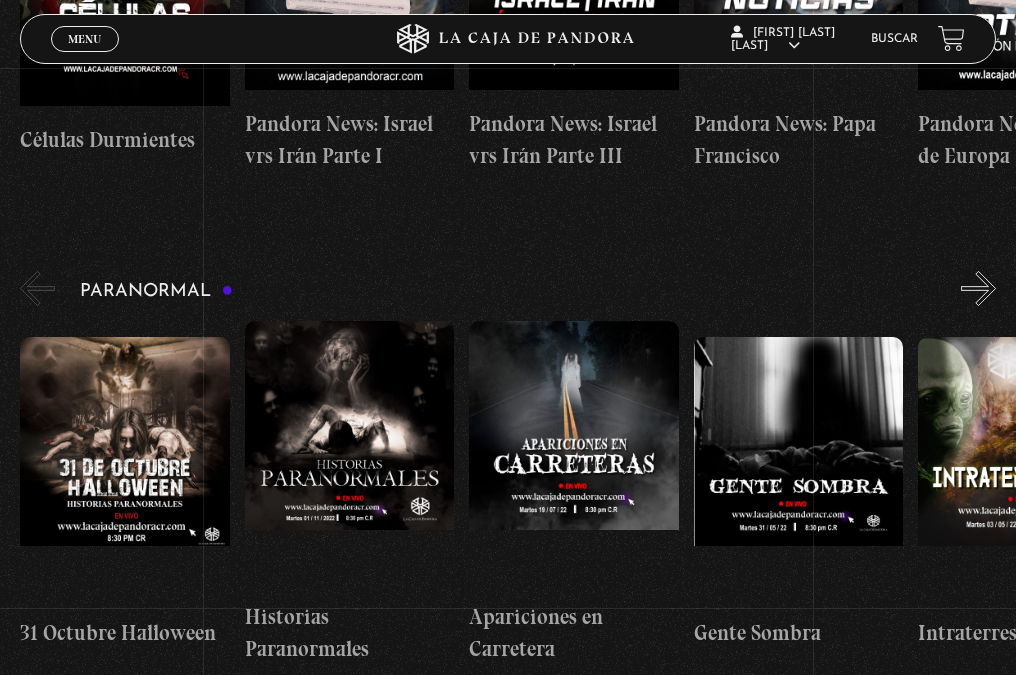 click on "»" at bounding box center [978, 288] 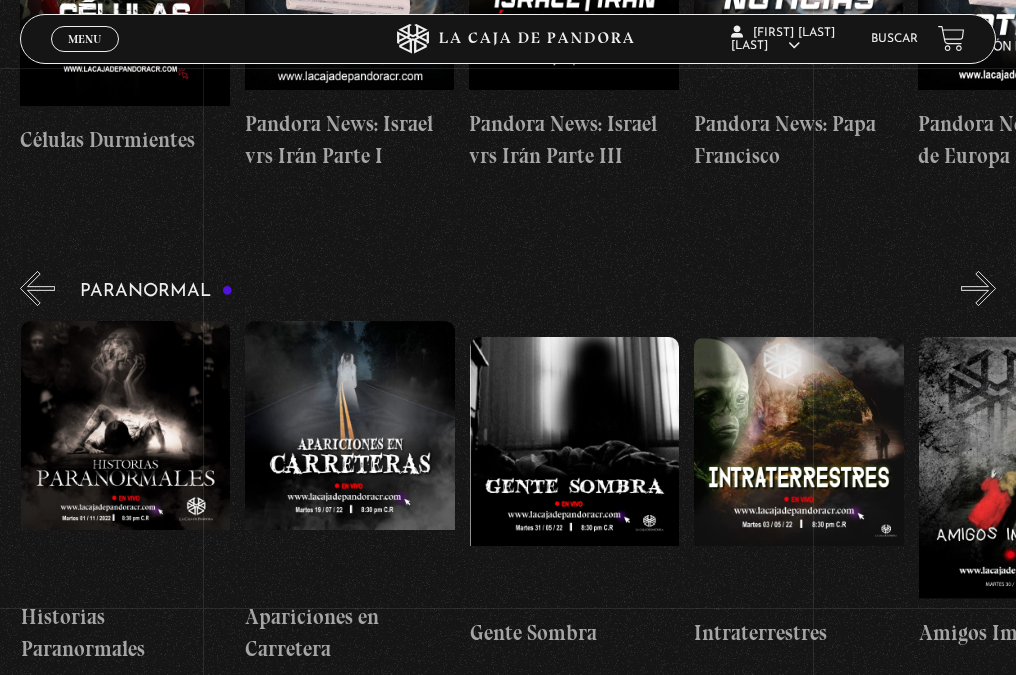 click on "»" at bounding box center (978, 288) 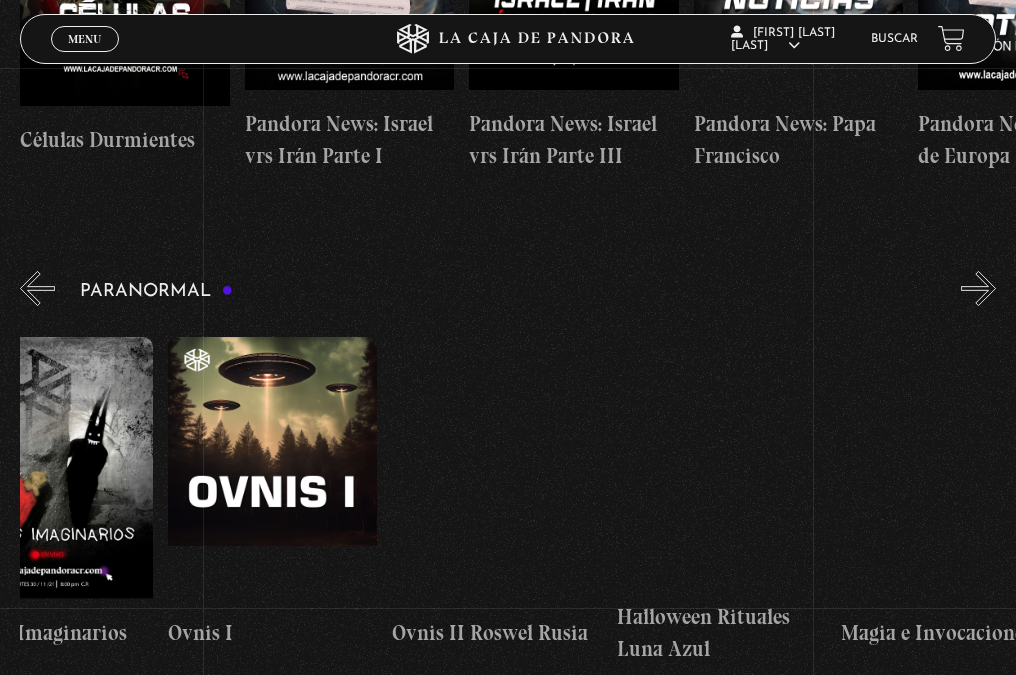 scroll, scrollTop: 0, scrollLeft: 1459, axis: horizontal 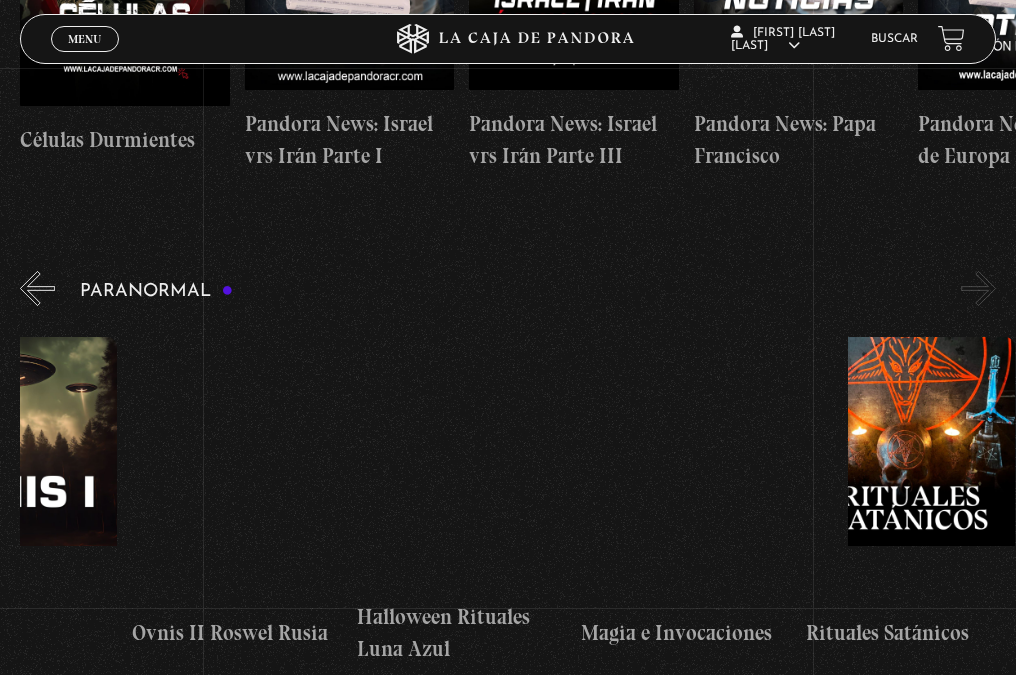 drag, startPoint x: 799, startPoint y: 447, endPoint x: 283, endPoint y: 476, distance: 516.8143 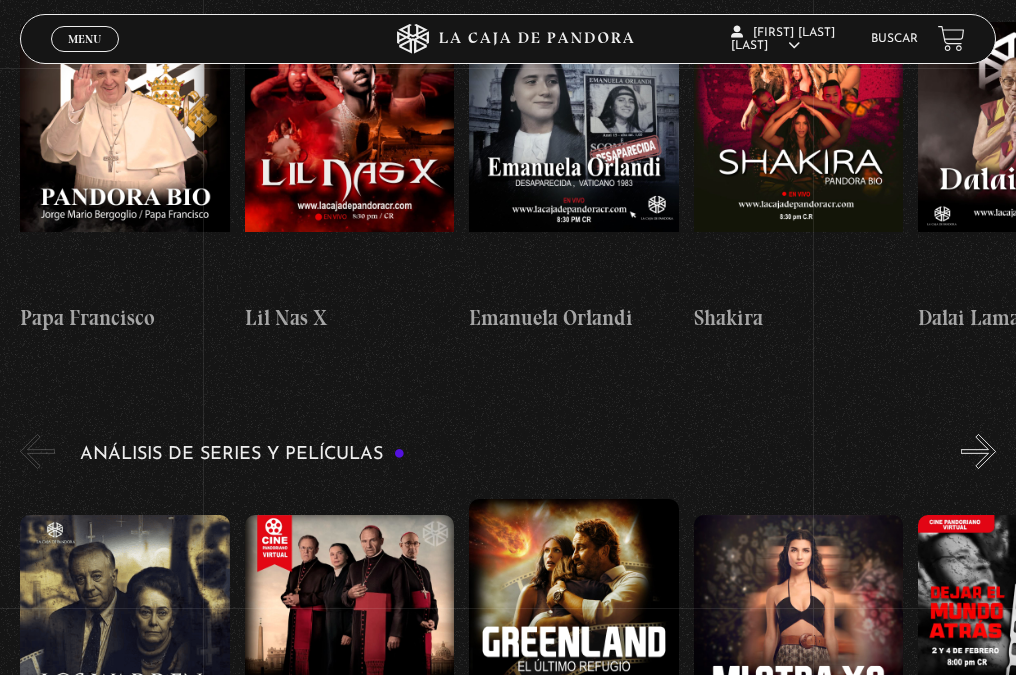 scroll, scrollTop: 2800, scrollLeft: 0, axis: vertical 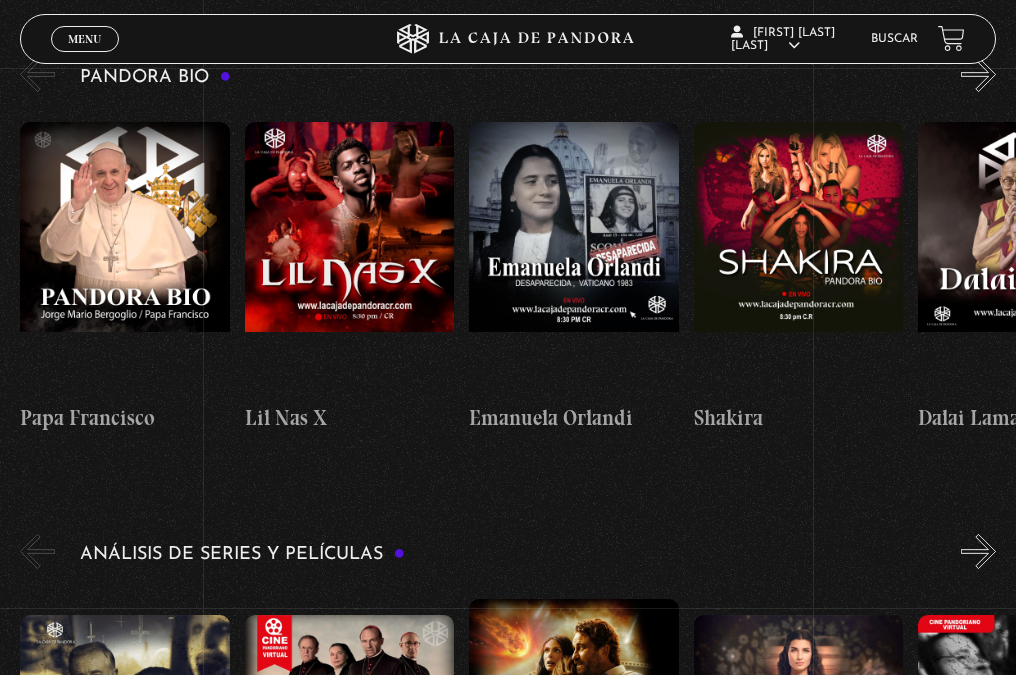 click on "»" at bounding box center (978, 74) 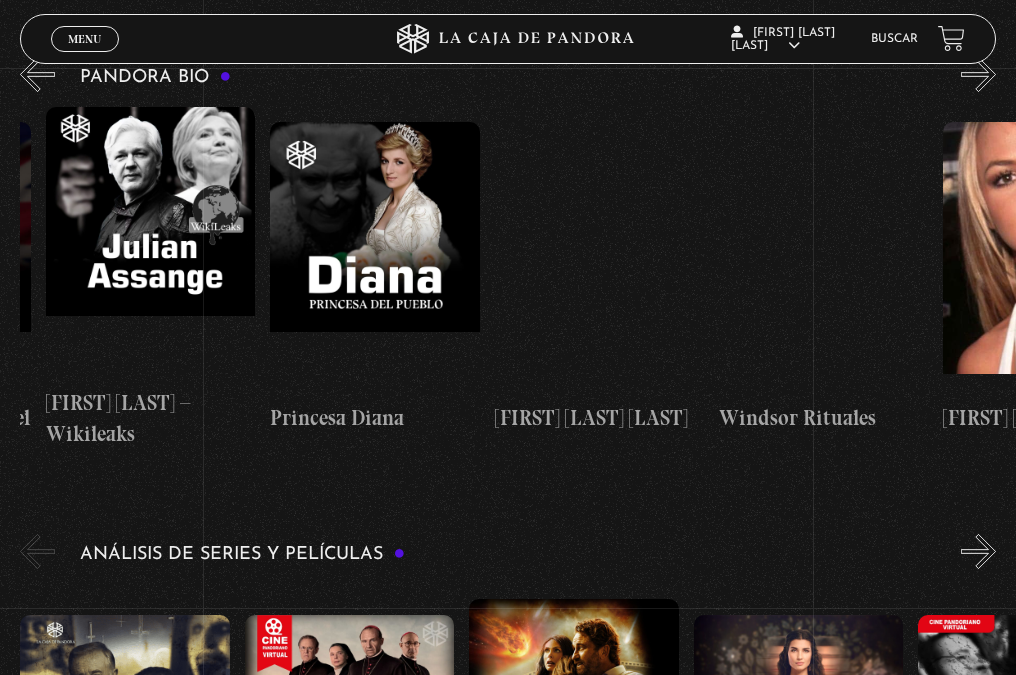 scroll, scrollTop: 0, scrollLeft: 4377, axis: horizontal 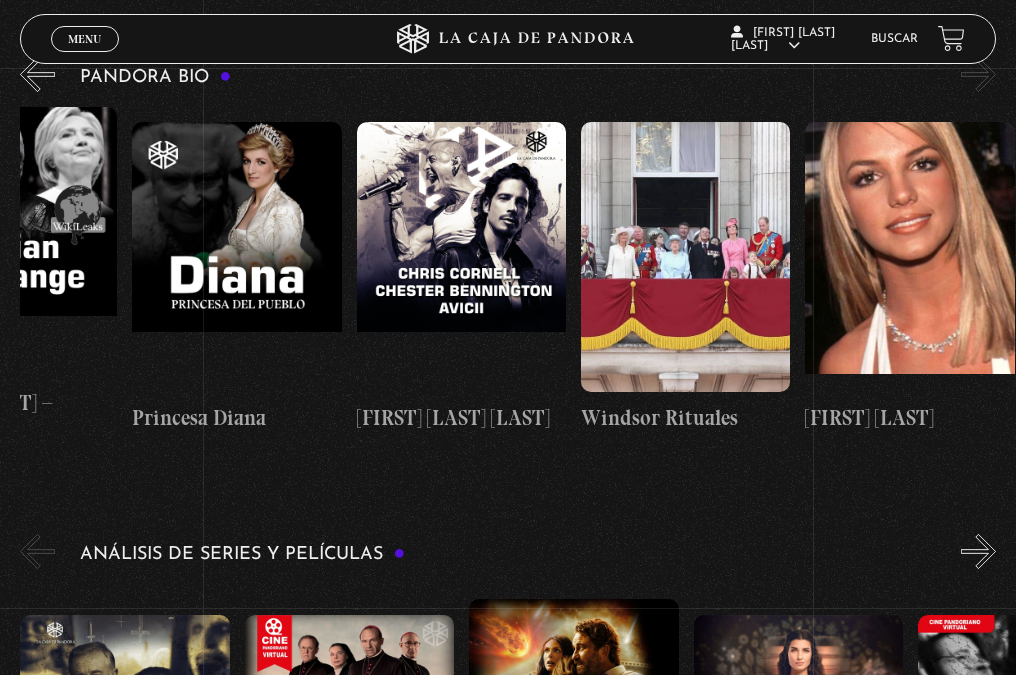 drag, startPoint x: 877, startPoint y: 212, endPoint x: -48, endPoint y: 358, distance: 936.4513 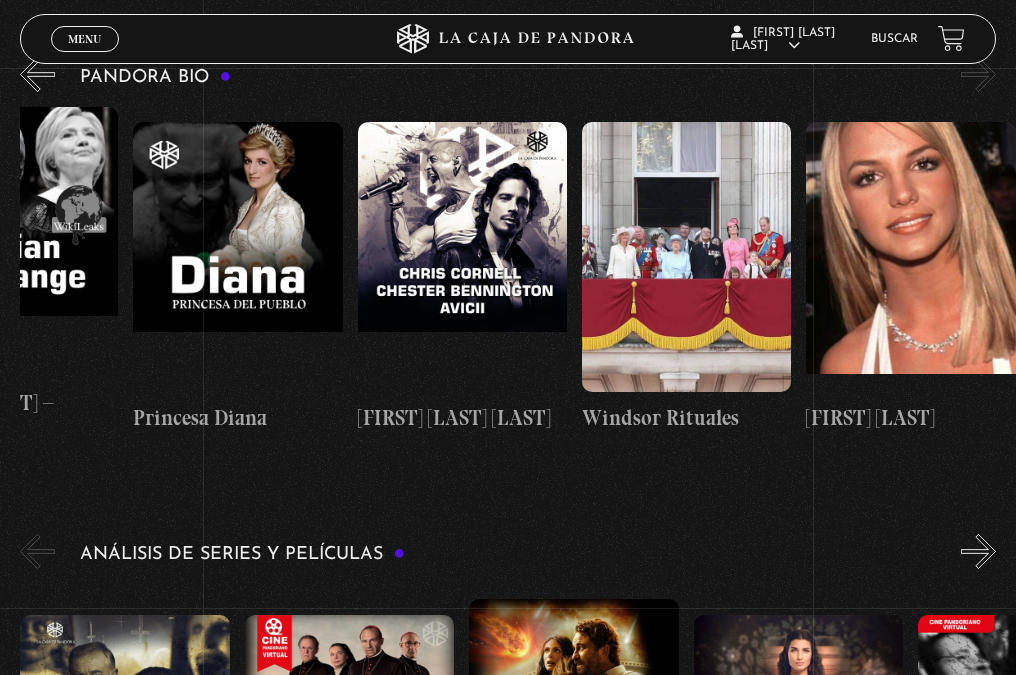 scroll, scrollTop: 3000, scrollLeft: 0, axis: vertical 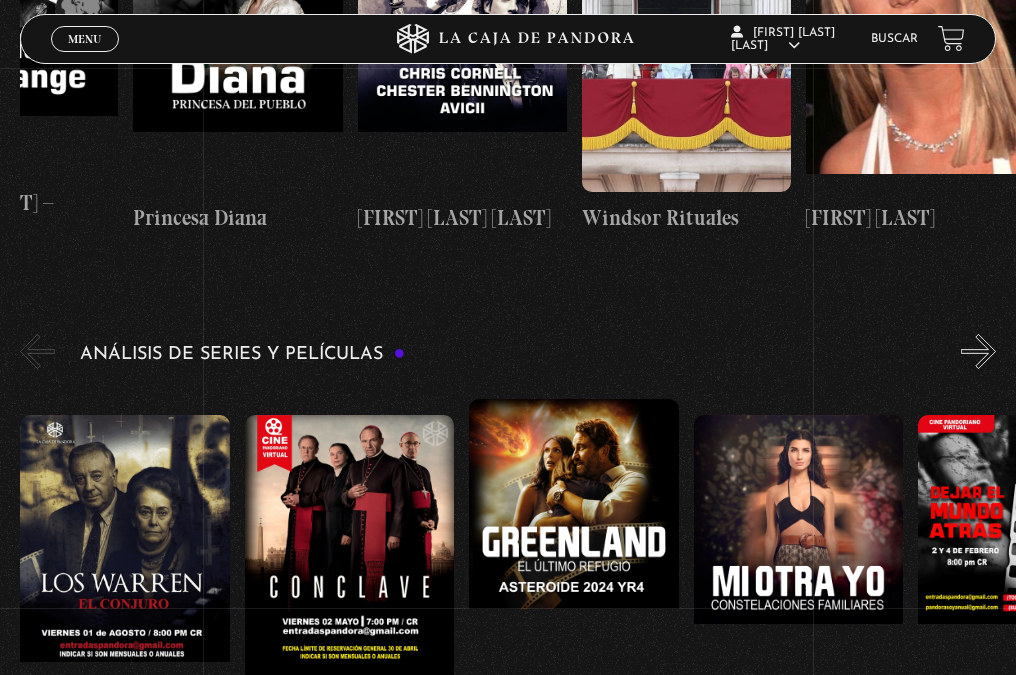 click at bounding box center (124, 550) 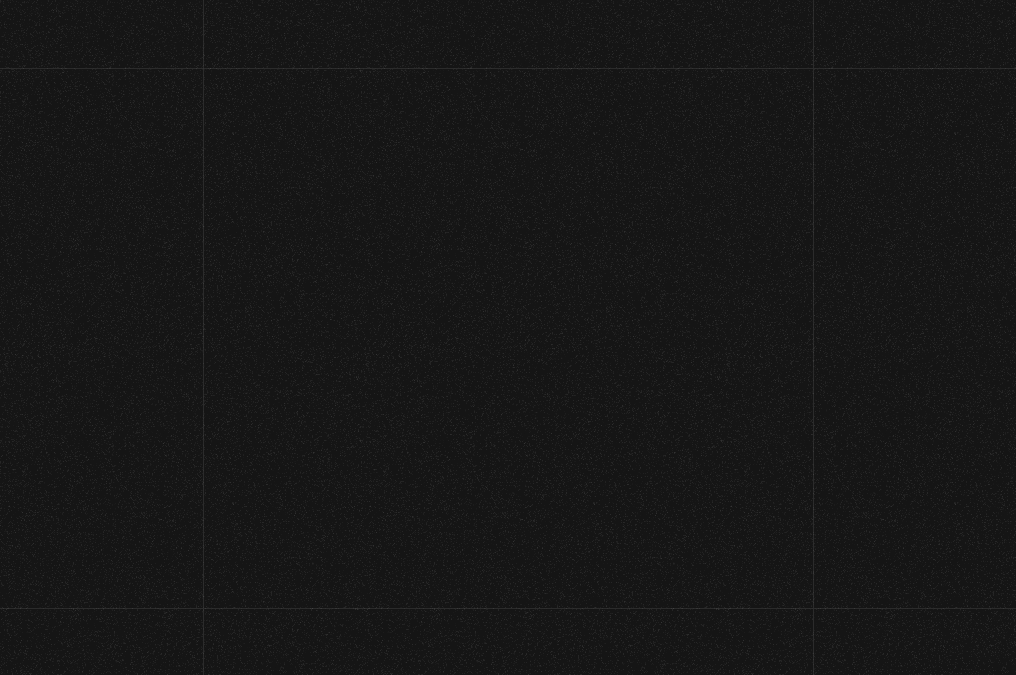 scroll, scrollTop: 0, scrollLeft: 0, axis: both 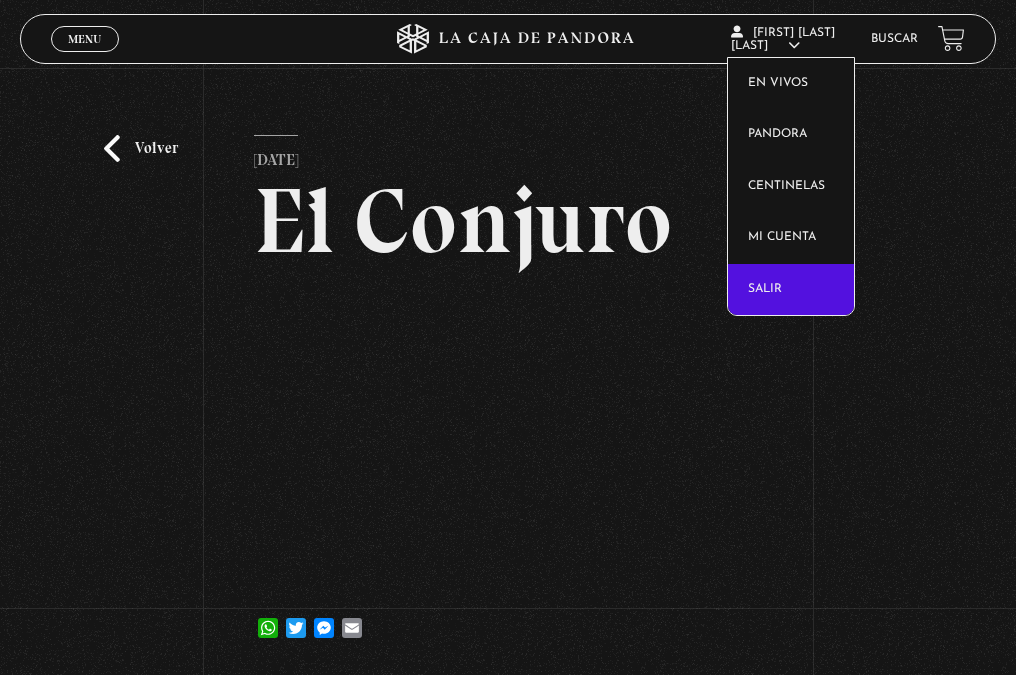 click on "Salir" at bounding box center [791, 290] 